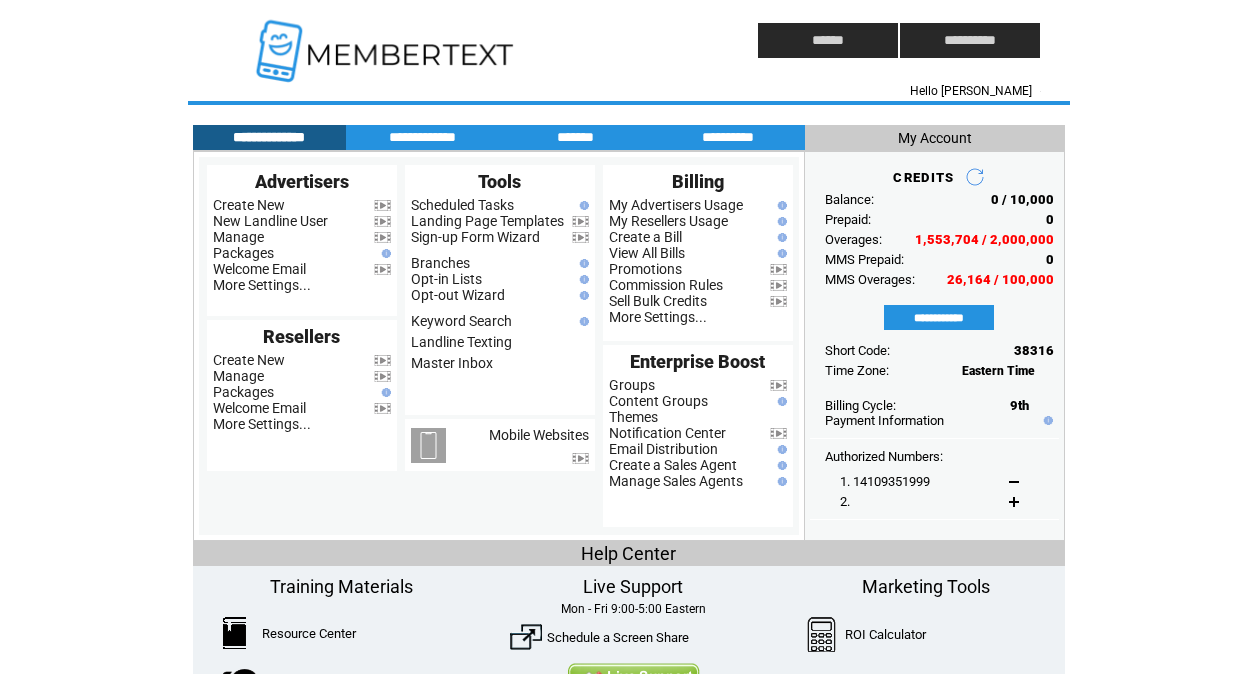 scroll, scrollTop: 0, scrollLeft: 0, axis: both 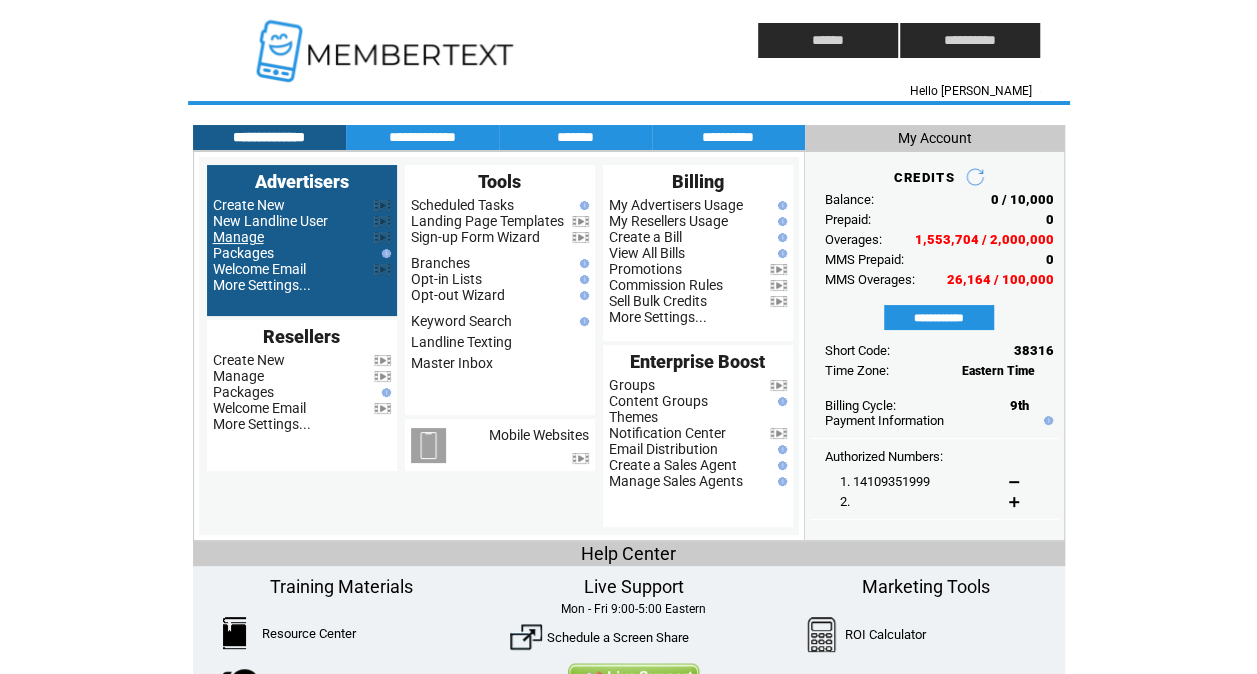 click on "Manage" at bounding box center [238, 237] 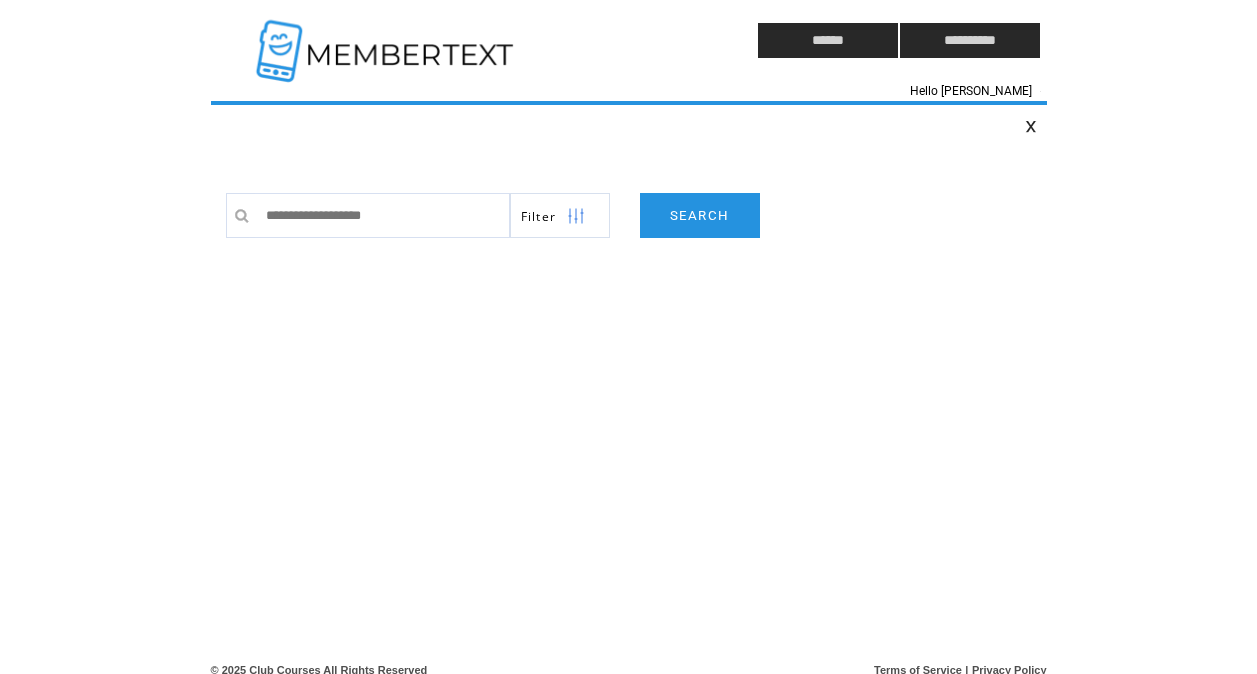 scroll, scrollTop: 0, scrollLeft: 0, axis: both 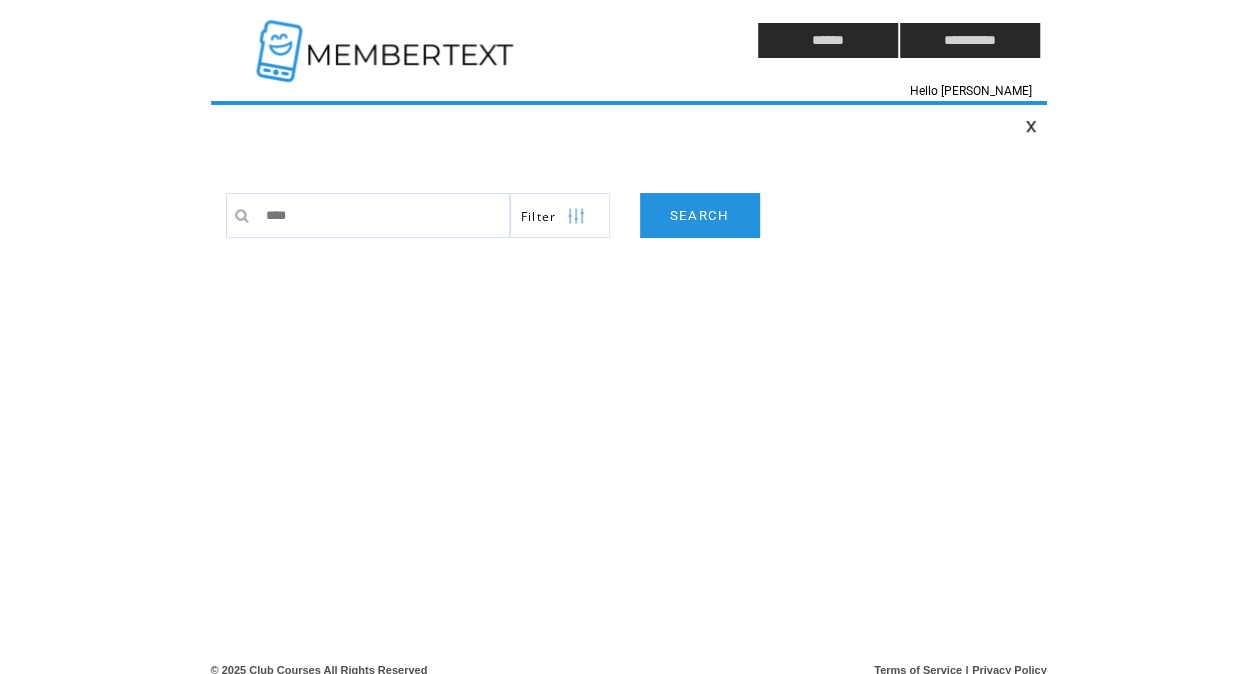 type on "*****" 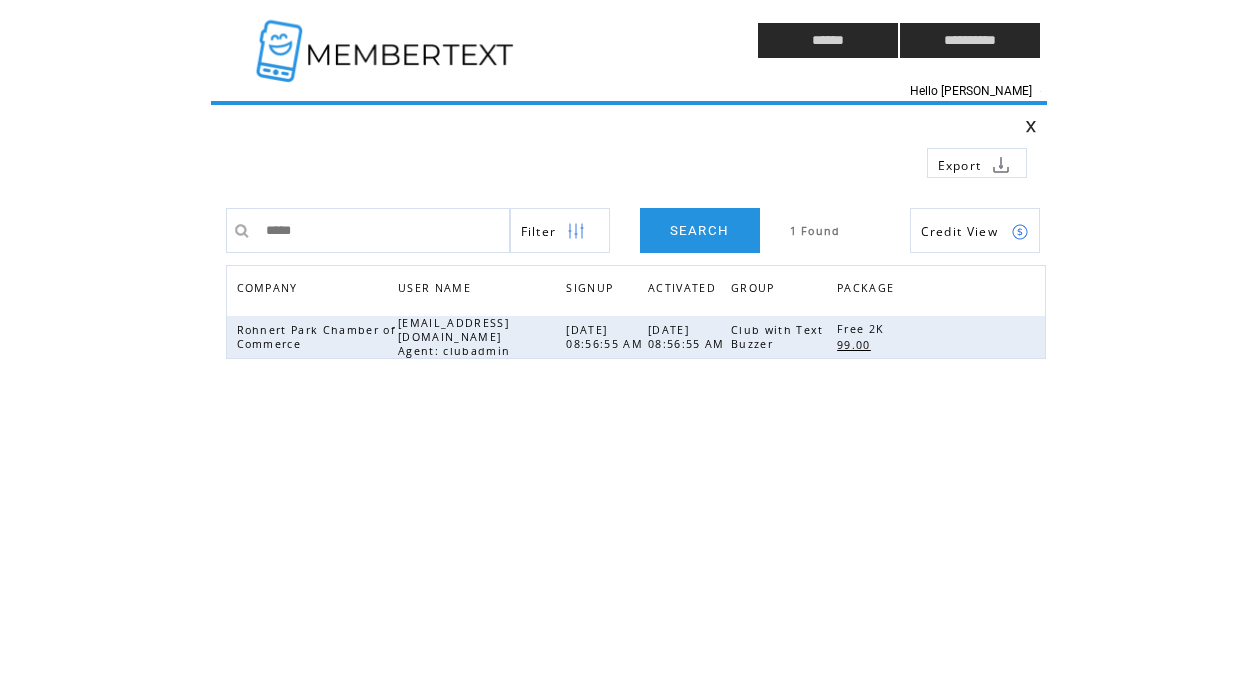 scroll, scrollTop: 0, scrollLeft: 0, axis: both 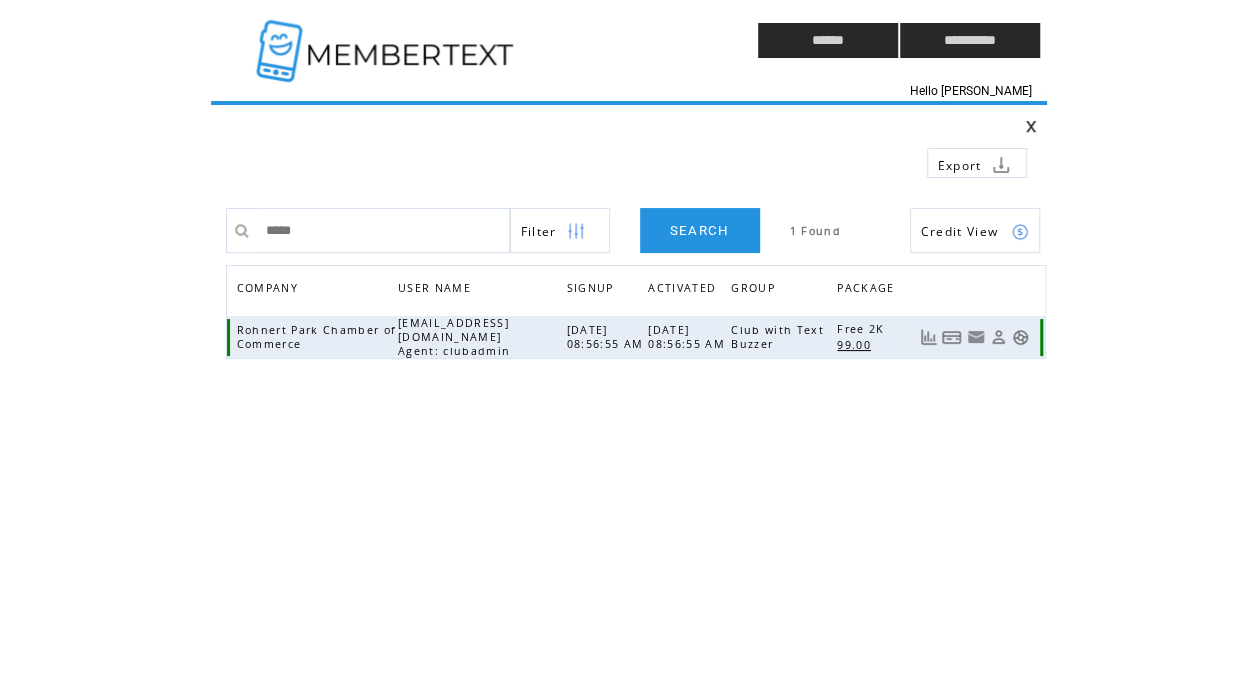 click on "99.00" at bounding box center [856, 345] 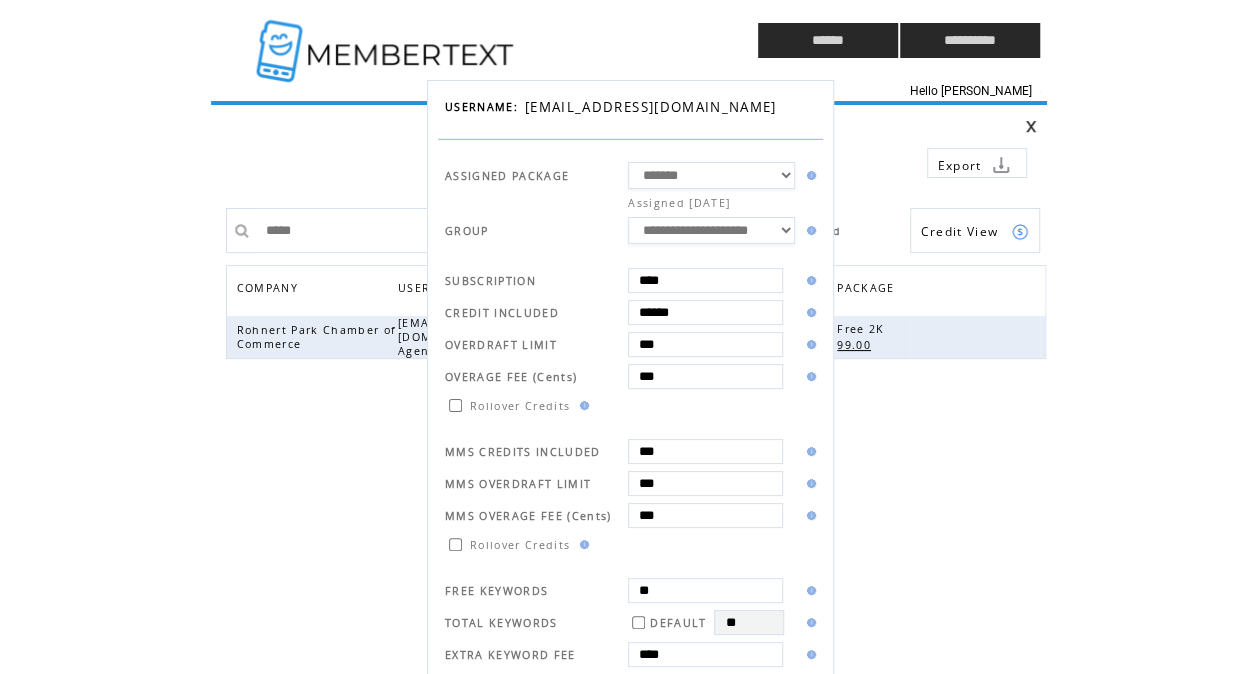 drag, startPoint x: 672, startPoint y: 276, endPoint x: 431, endPoint y: 258, distance: 241.67126 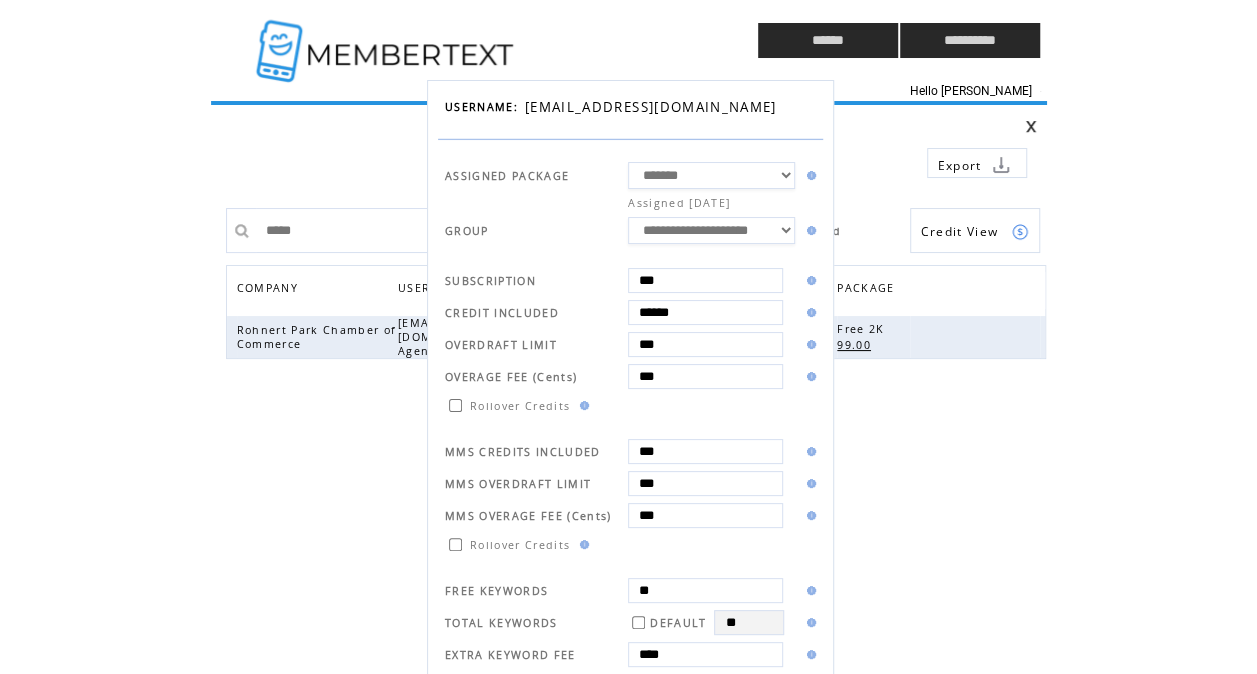 type on "***" 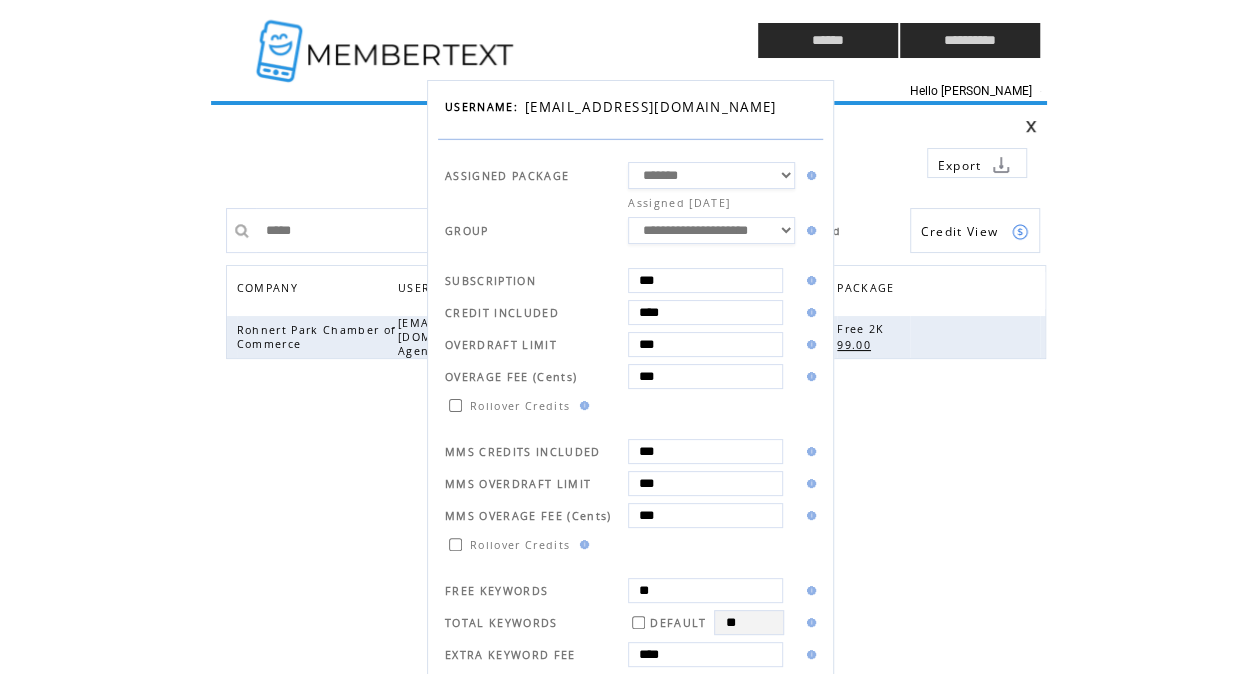 type on "****" 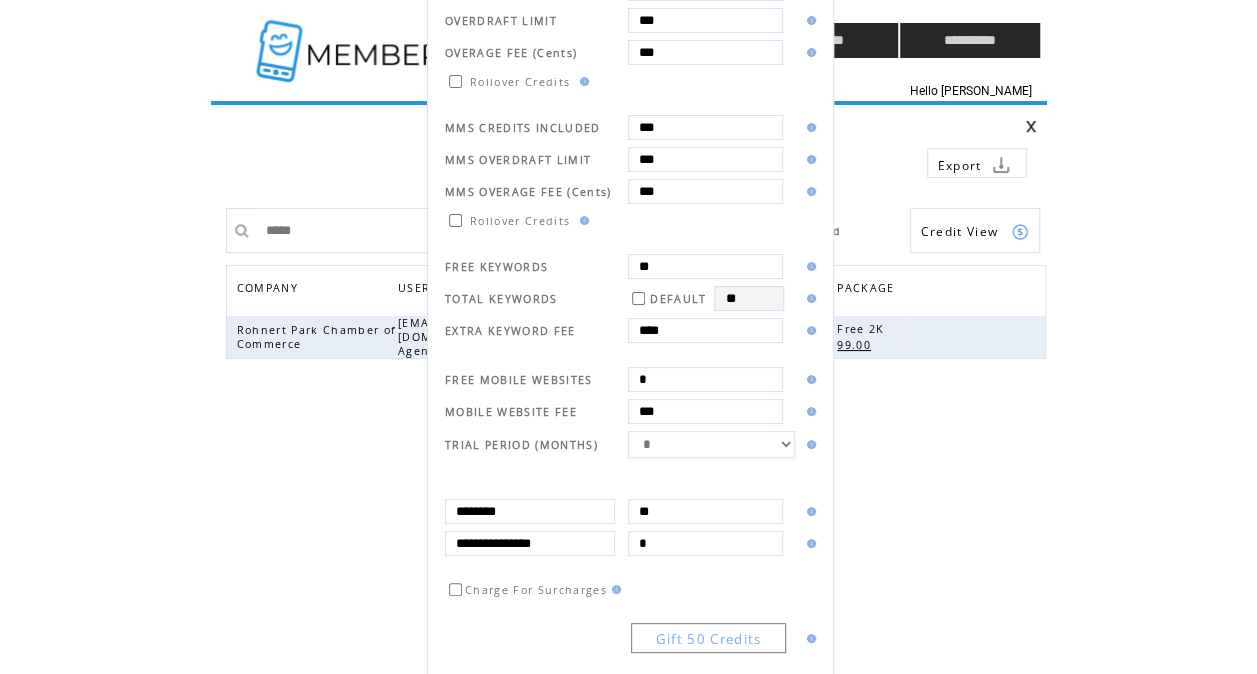 scroll, scrollTop: 410, scrollLeft: 0, axis: vertical 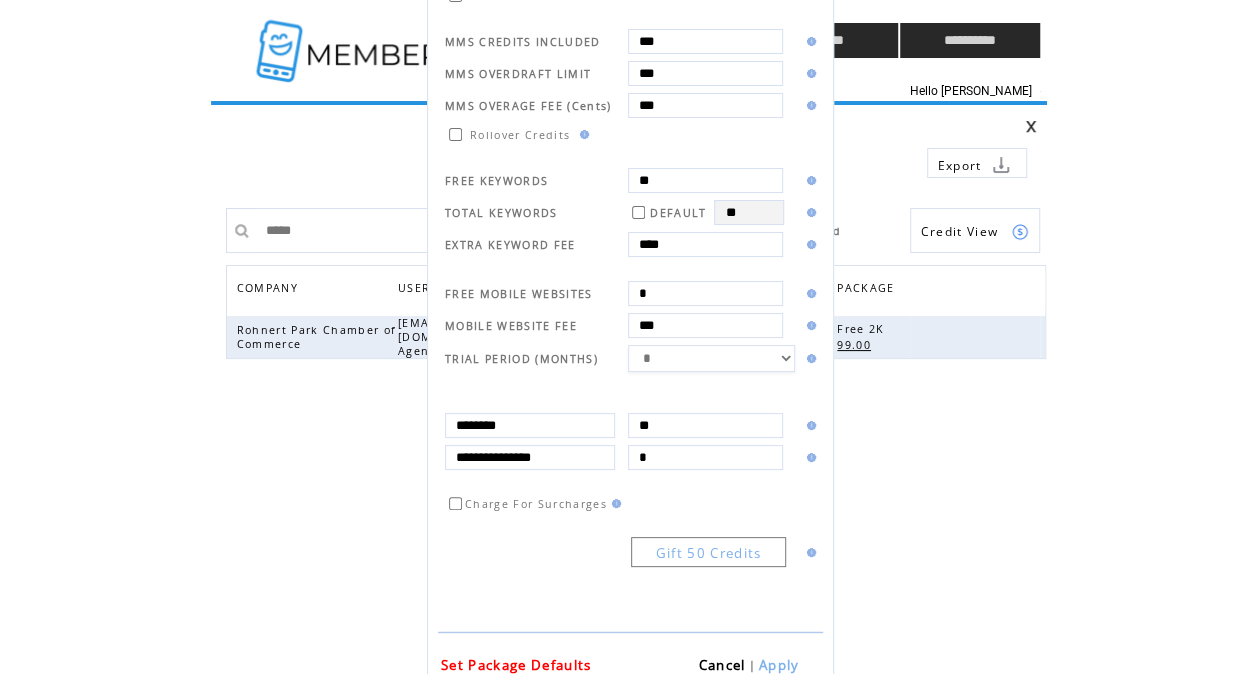 click on "Apply" at bounding box center (779, 665) 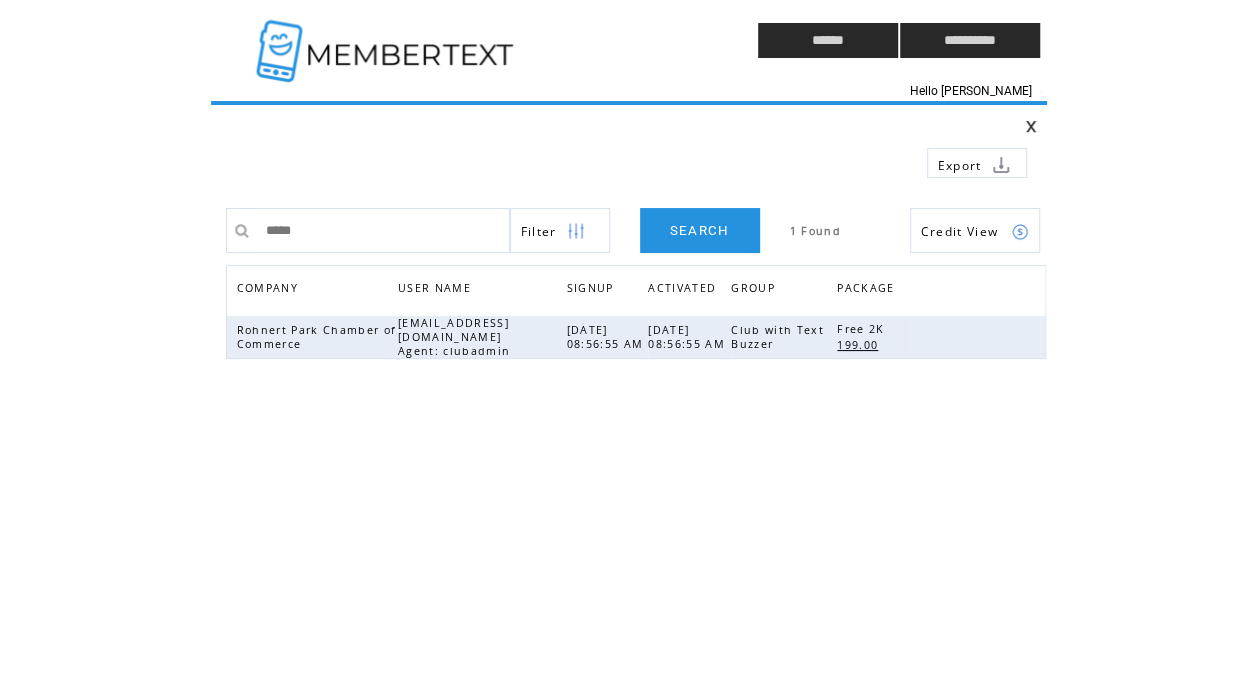 click on "*****" at bounding box center (383, 230) 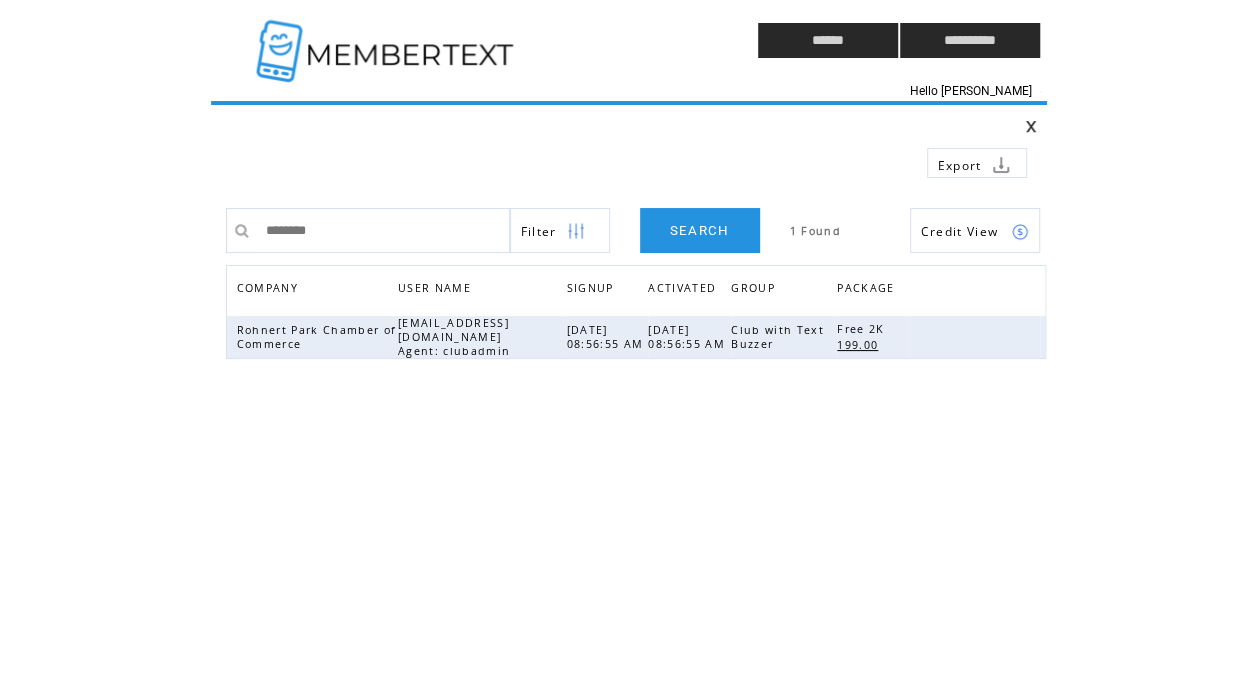 type on "*********" 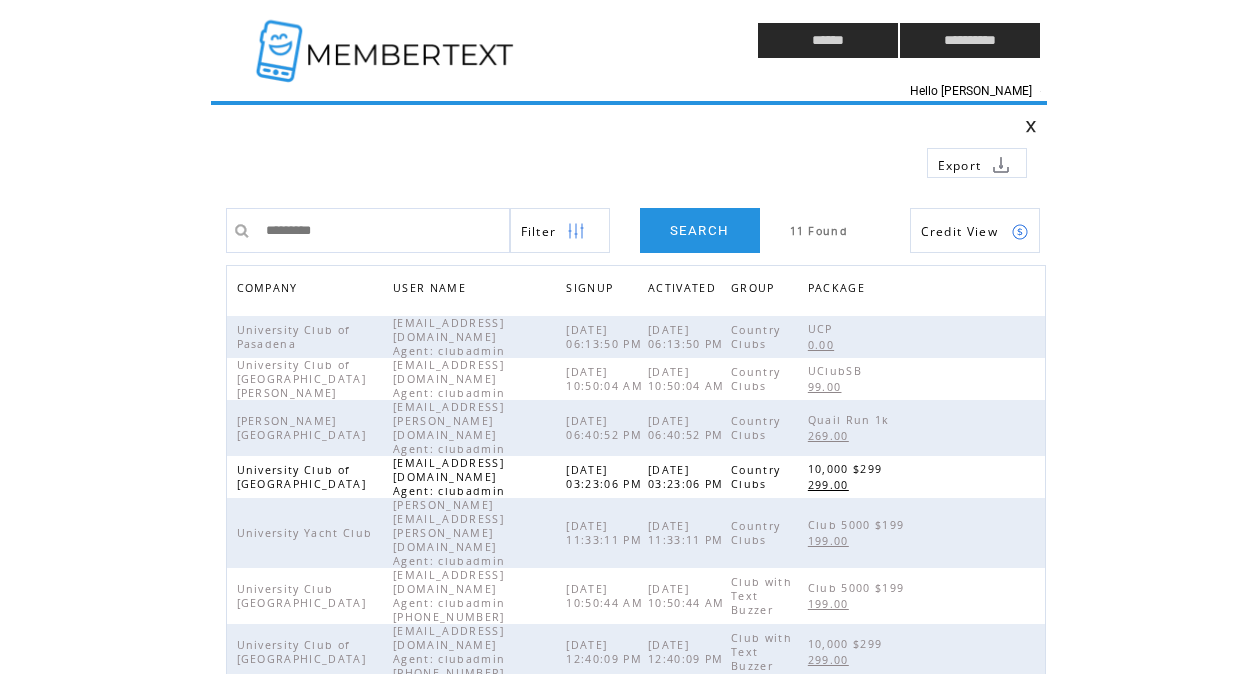 scroll, scrollTop: 0, scrollLeft: 0, axis: both 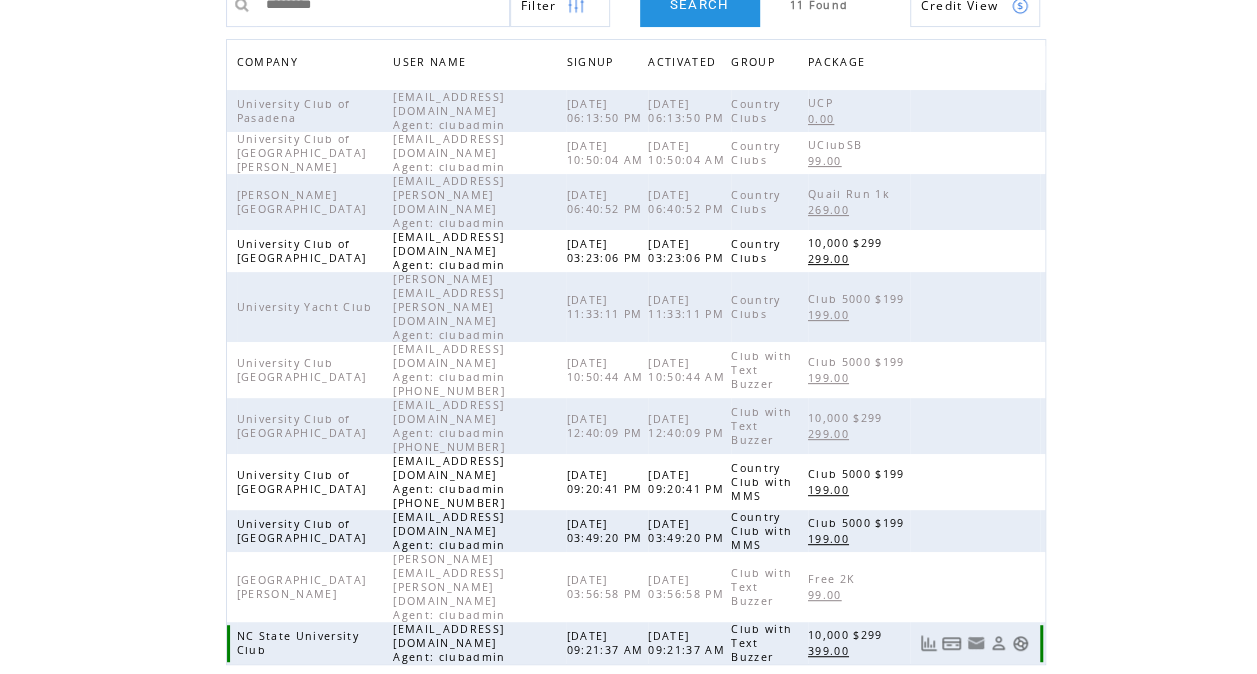 click at bounding box center (1020, 643) 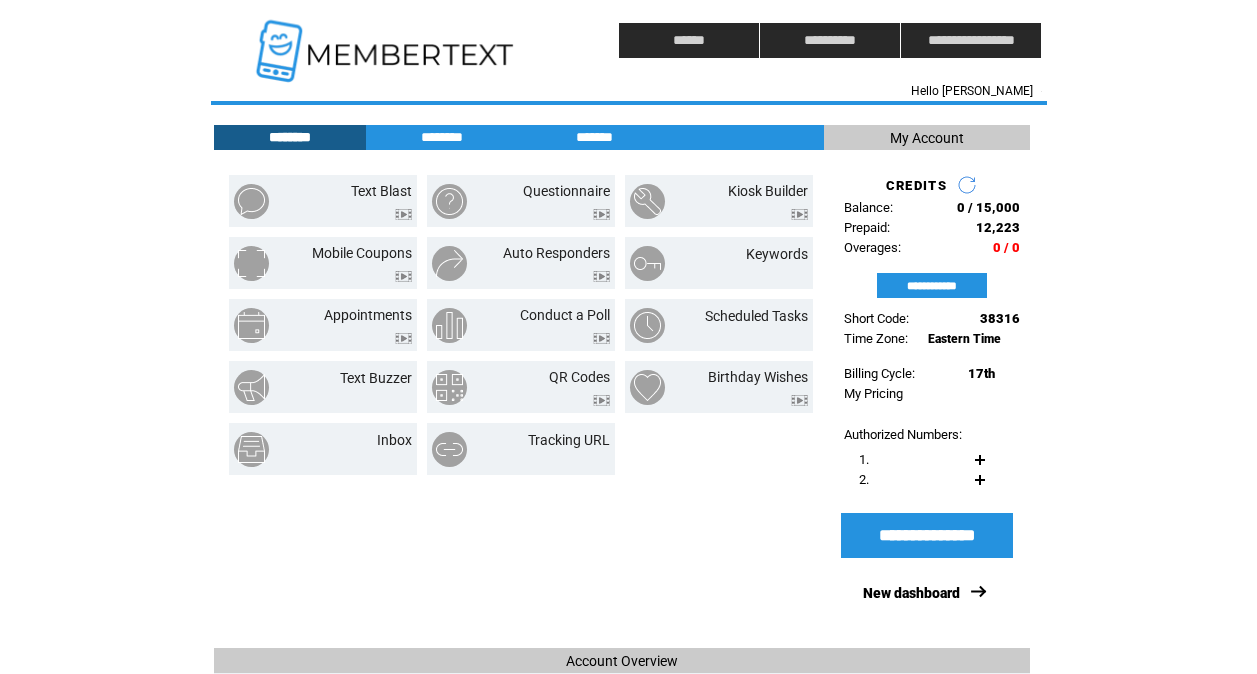 scroll, scrollTop: 0, scrollLeft: 0, axis: both 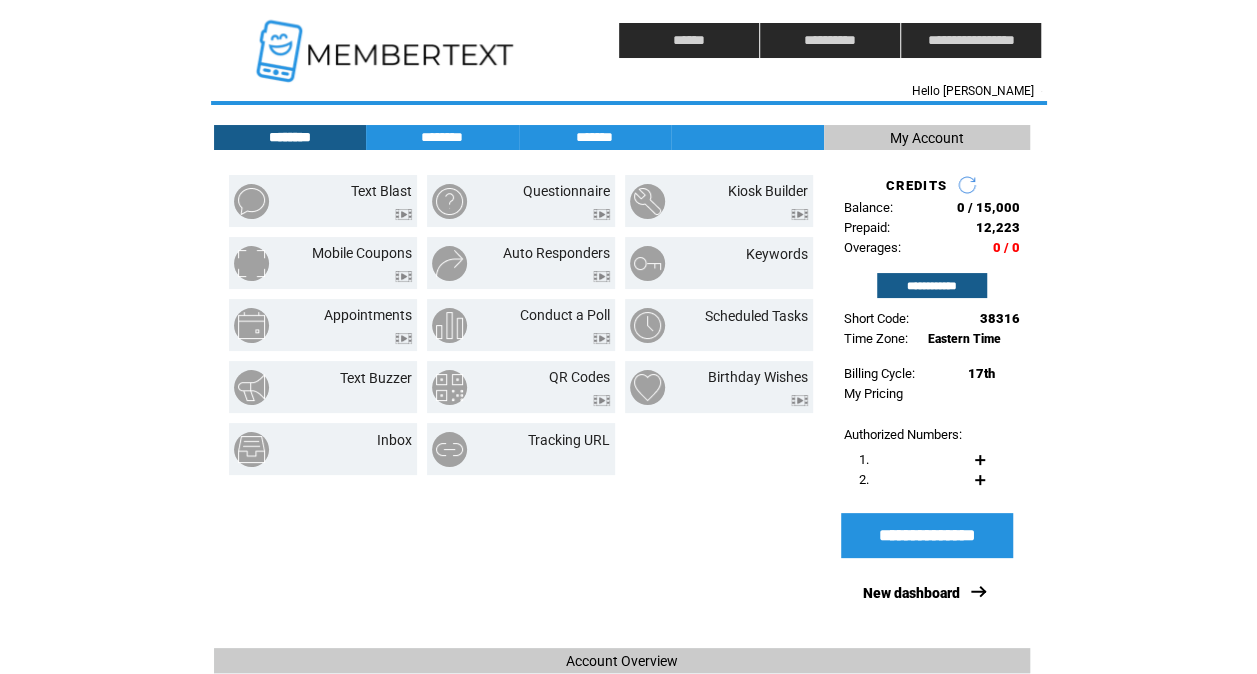 click on "**********" at bounding box center (932, 285) 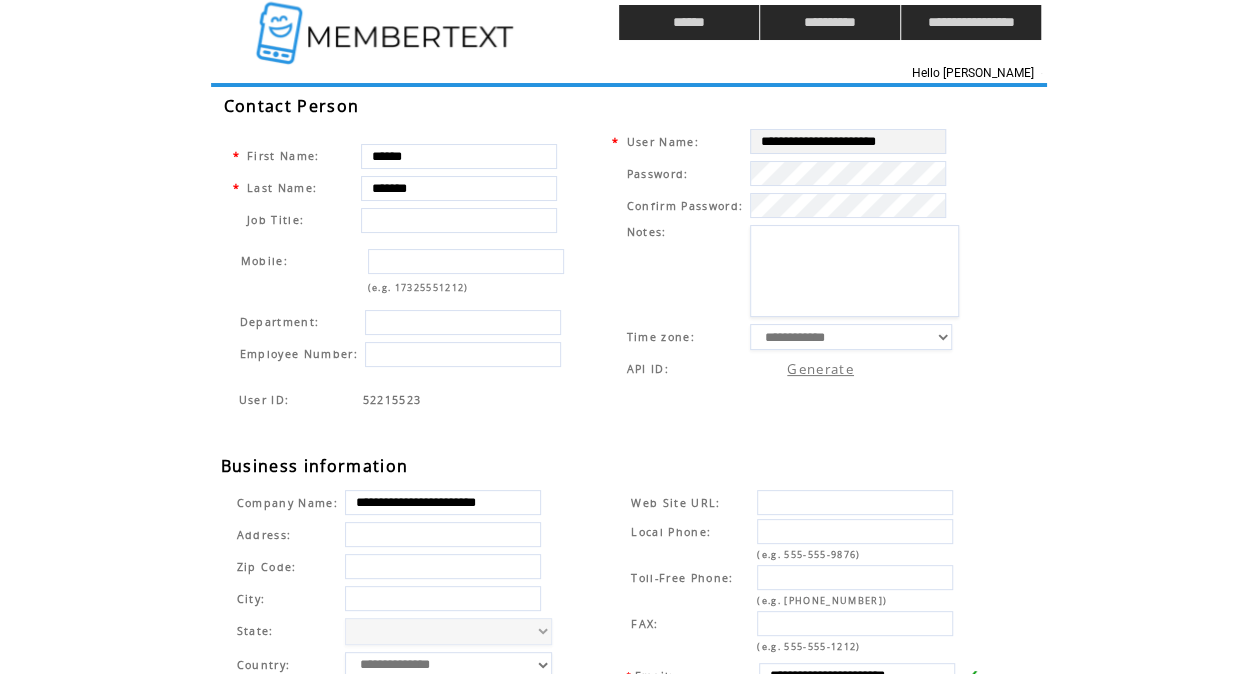 scroll, scrollTop: 0, scrollLeft: 0, axis: both 